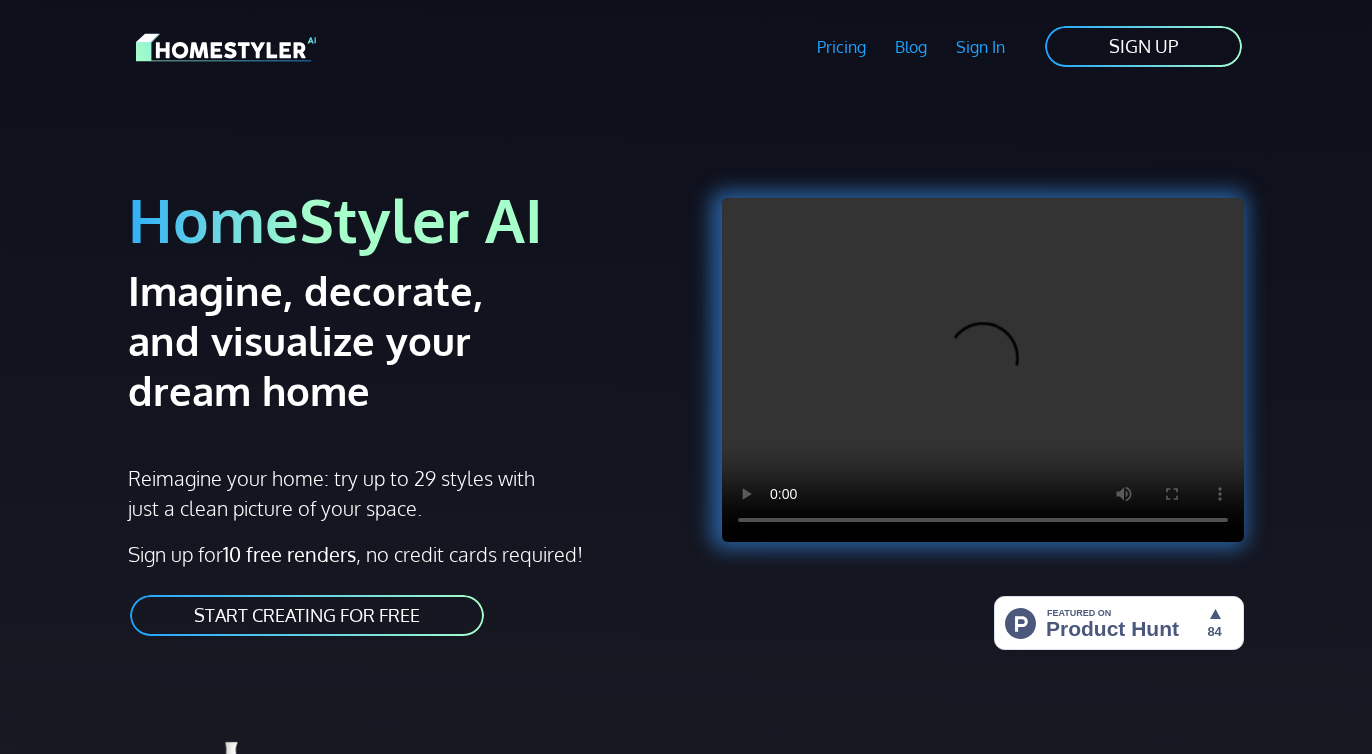 scroll, scrollTop: 0, scrollLeft: 0, axis: both 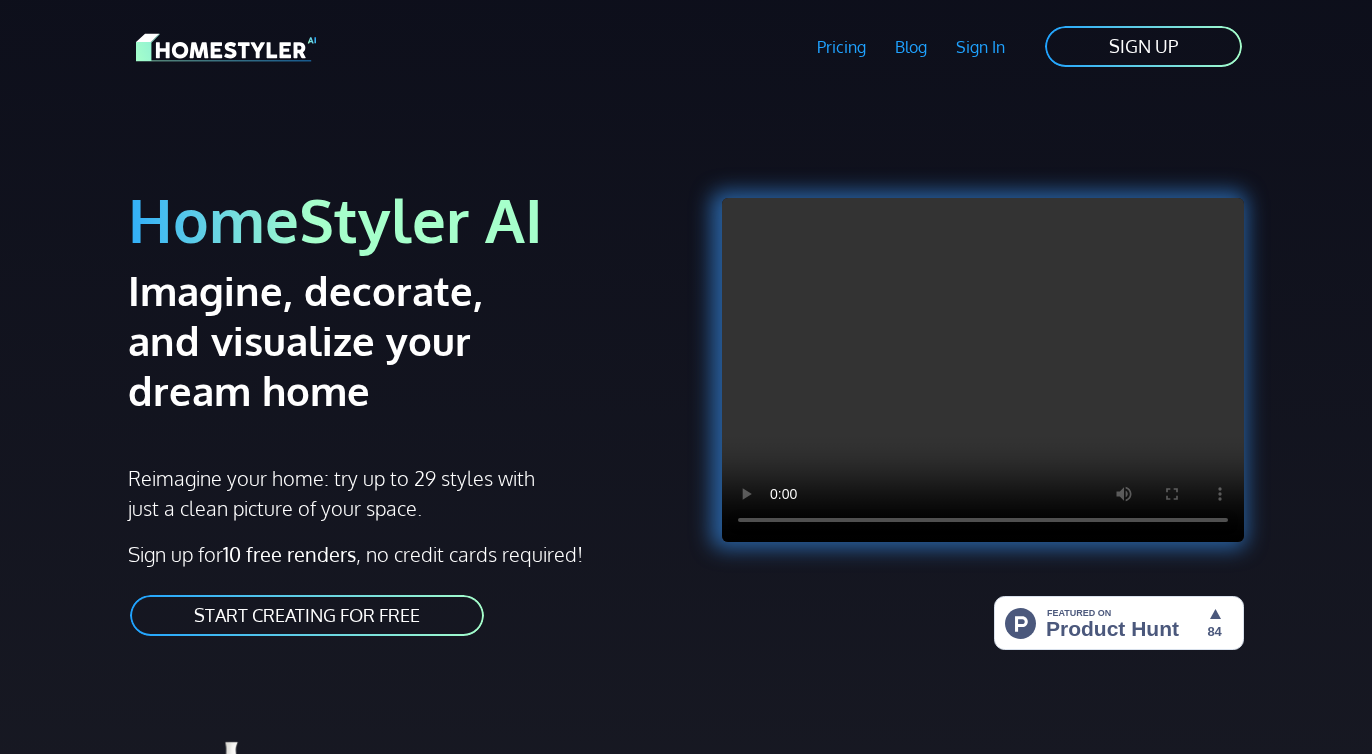 click on "START CREATING FOR FREE" at bounding box center [307, 615] 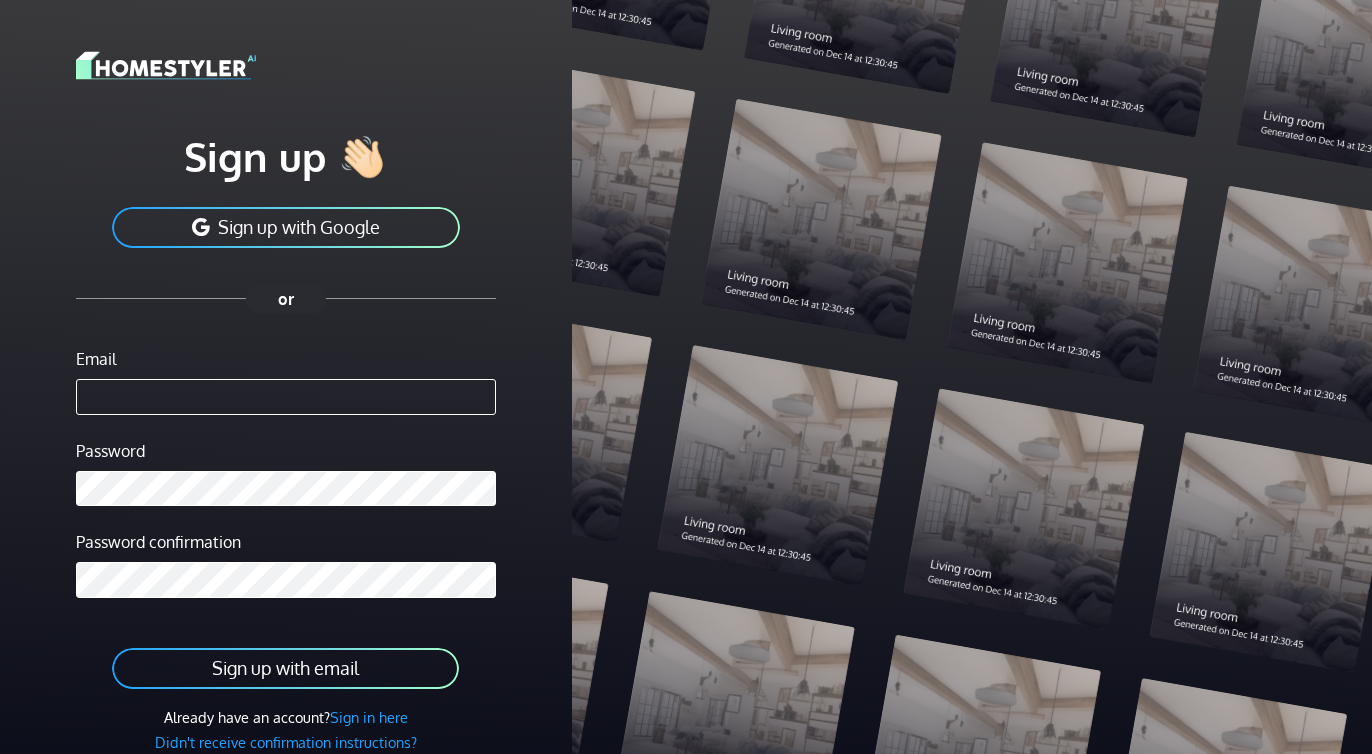 click on "Sign up with Google" at bounding box center [286, 227] 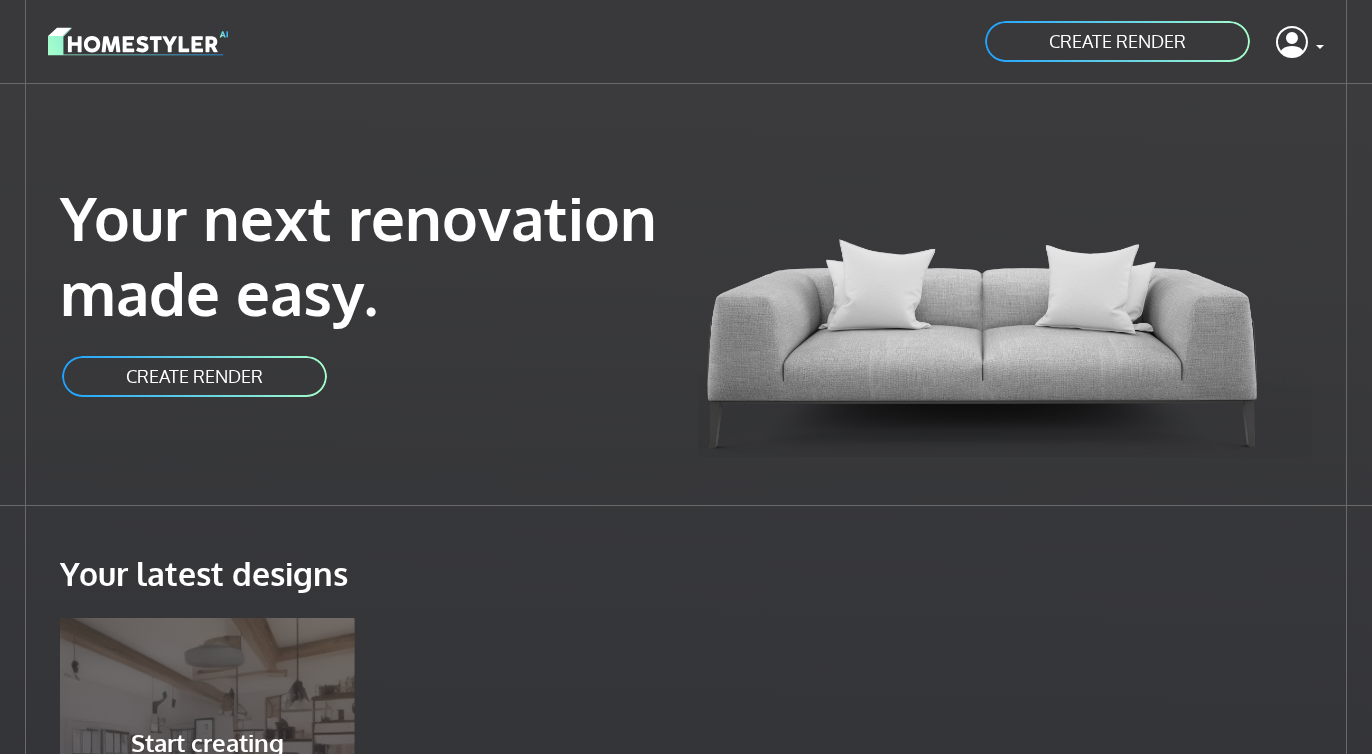 scroll, scrollTop: 0, scrollLeft: 0, axis: both 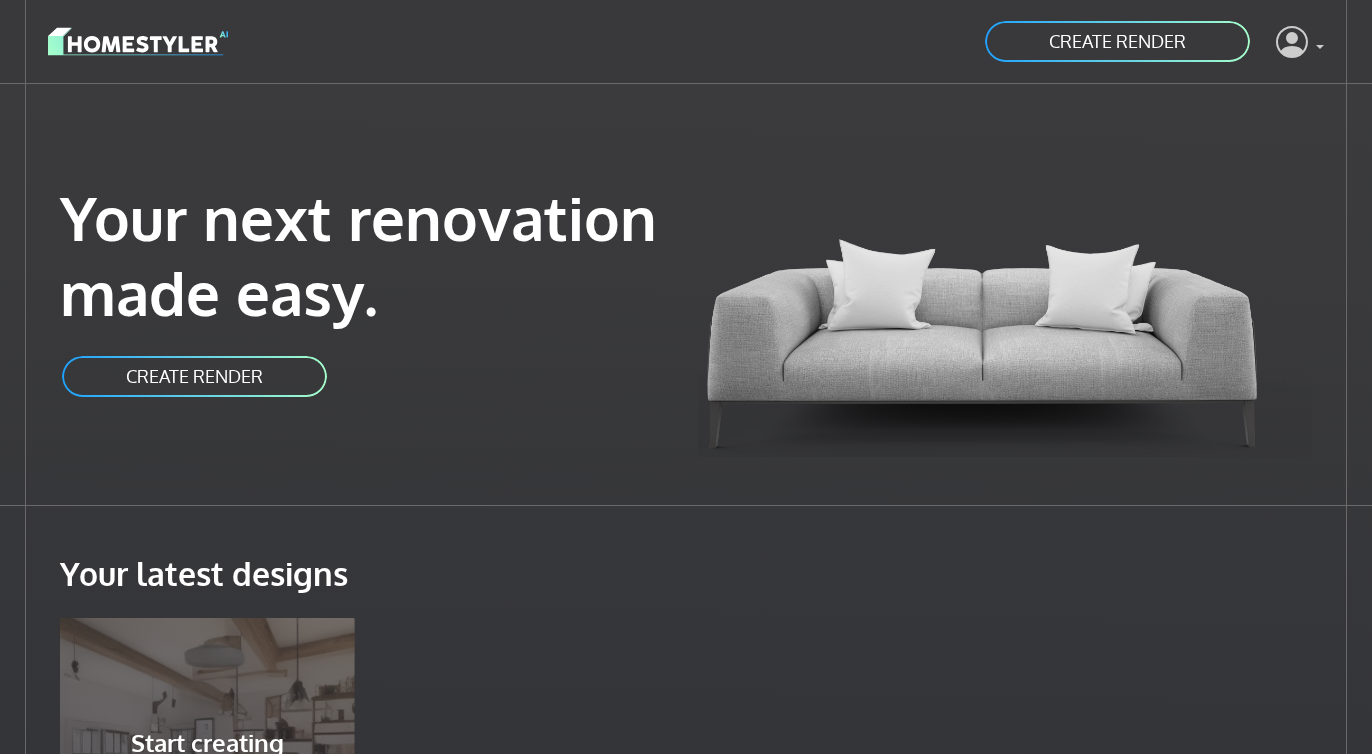 click at bounding box center [1292, 41] 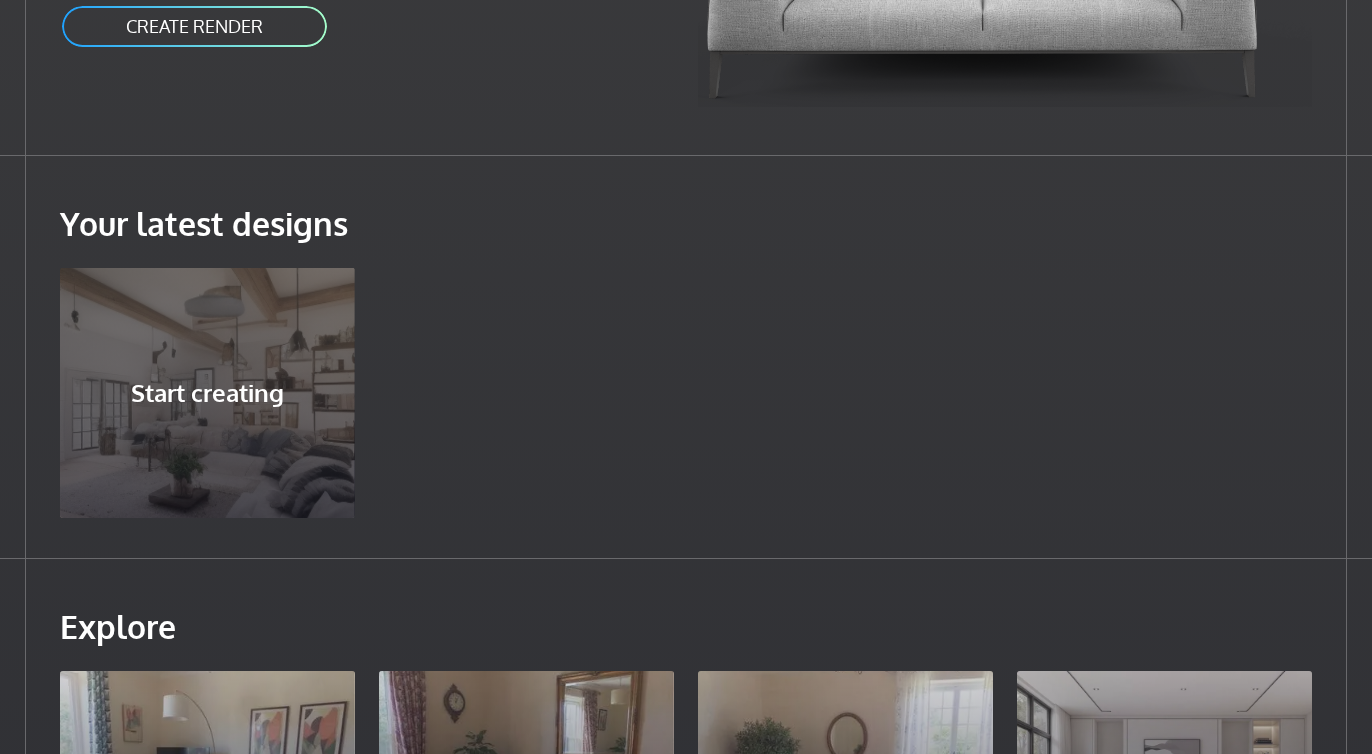 scroll, scrollTop: 334, scrollLeft: 0, axis: vertical 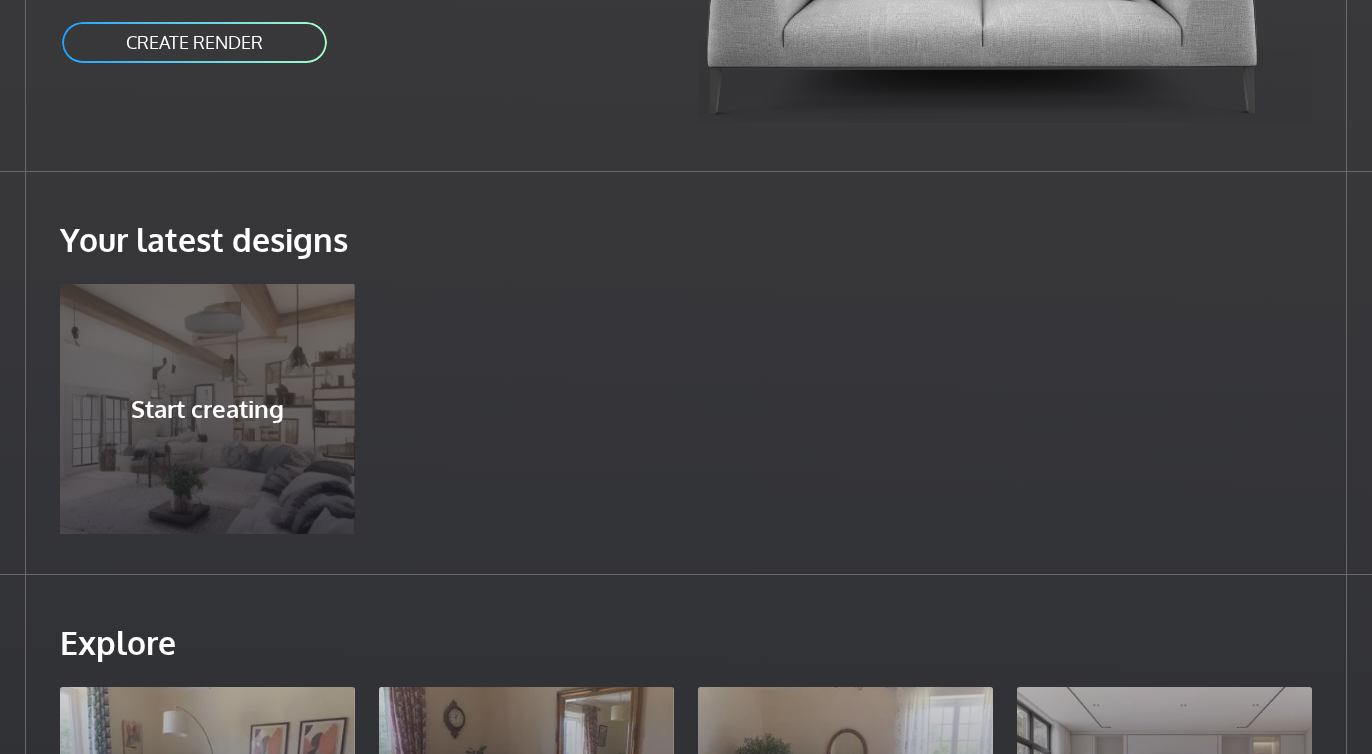 click on "CREATE RENDER" at bounding box center [194, 42] 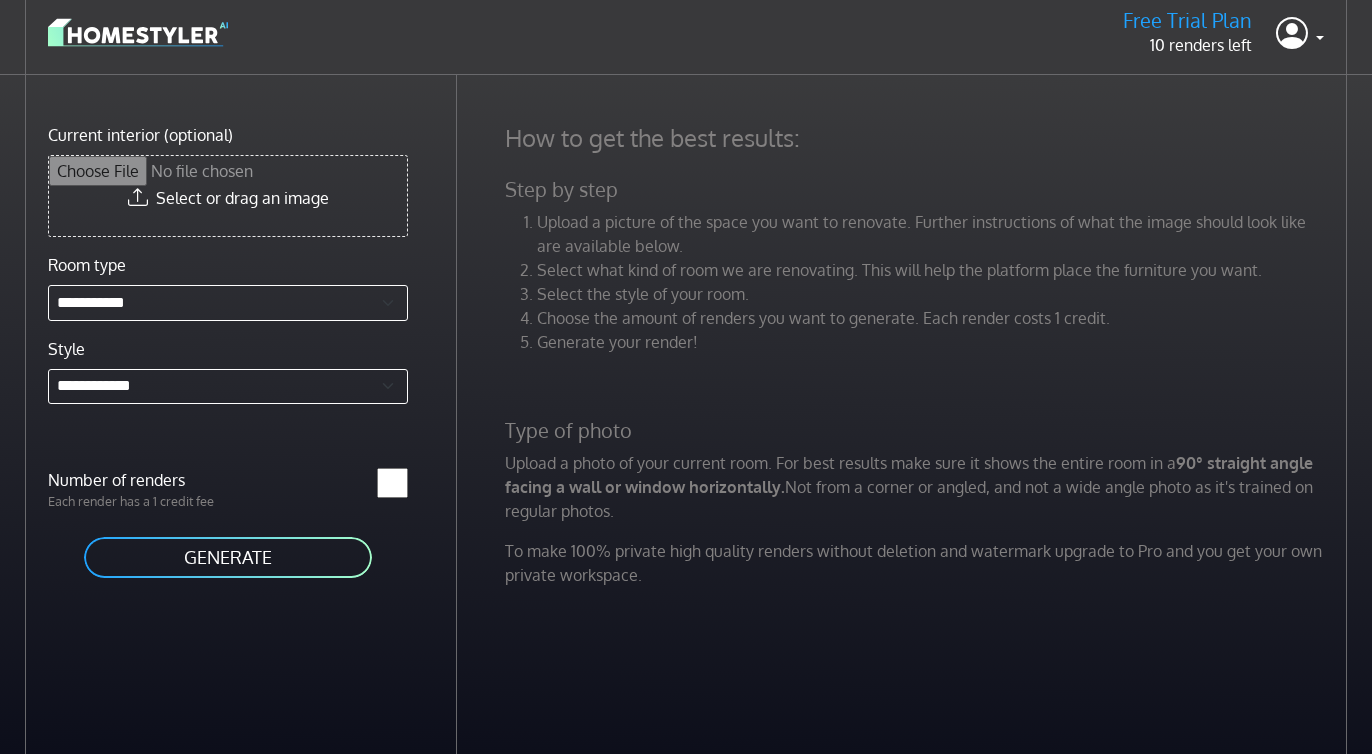 scroll, scrollTop: 0, scrollLeft: 0, axis: both 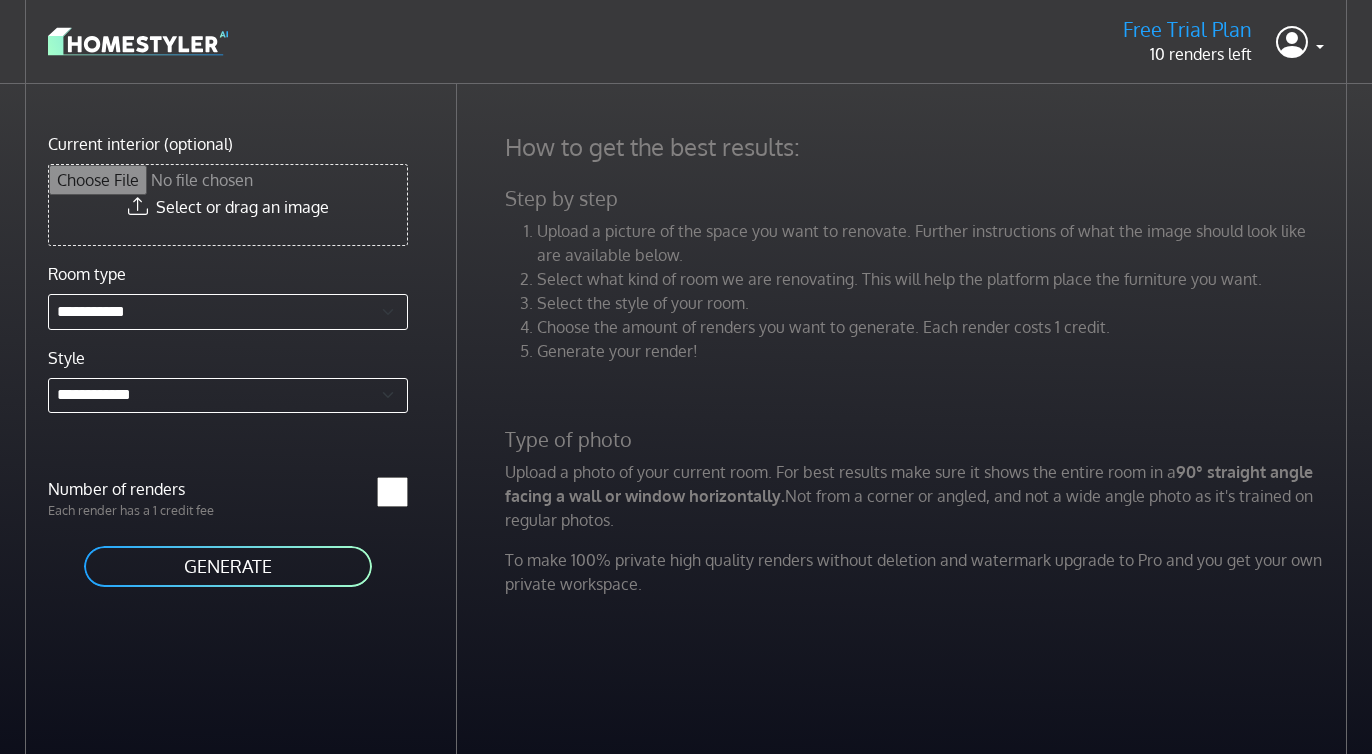 click on "Select the style of your room." at bounding box center [930, 303] 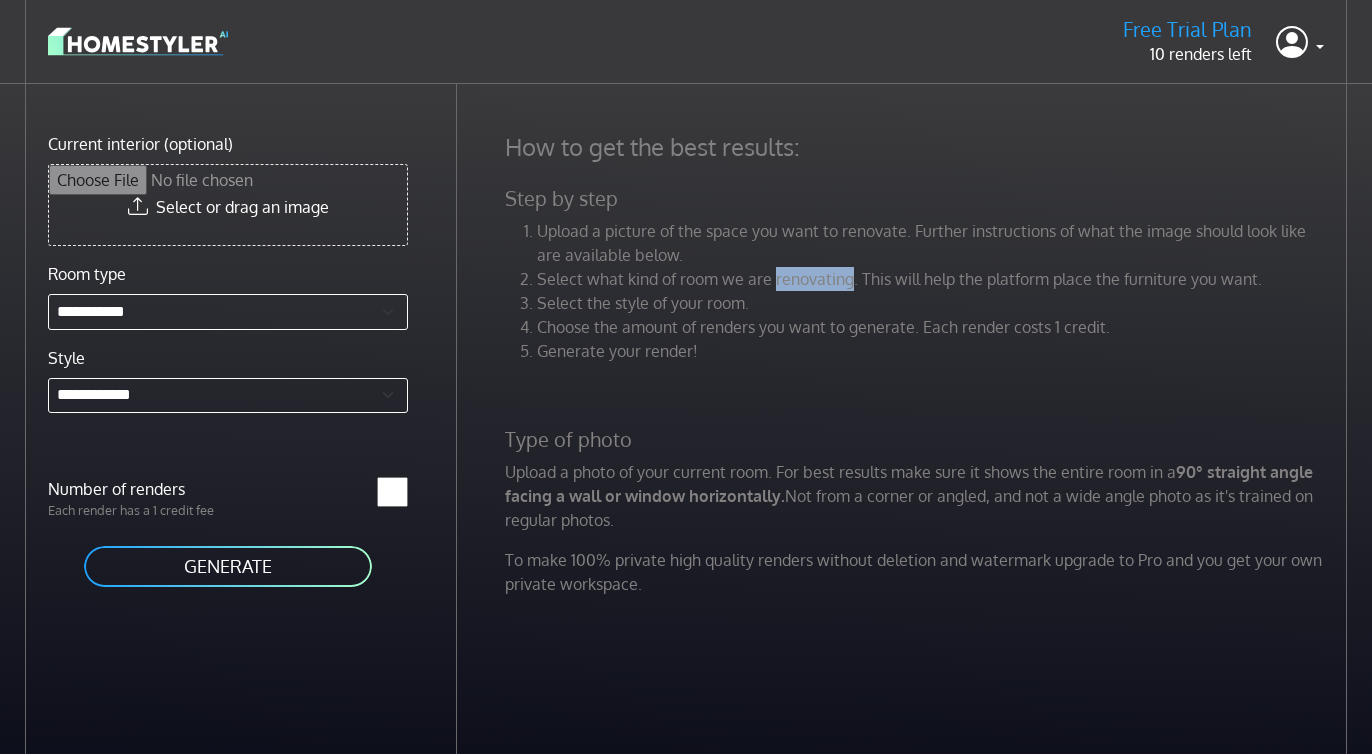 click on "Select what kind of room we are renovating. This will help the platform place the furniture you want." at bounding box center [930, 279] 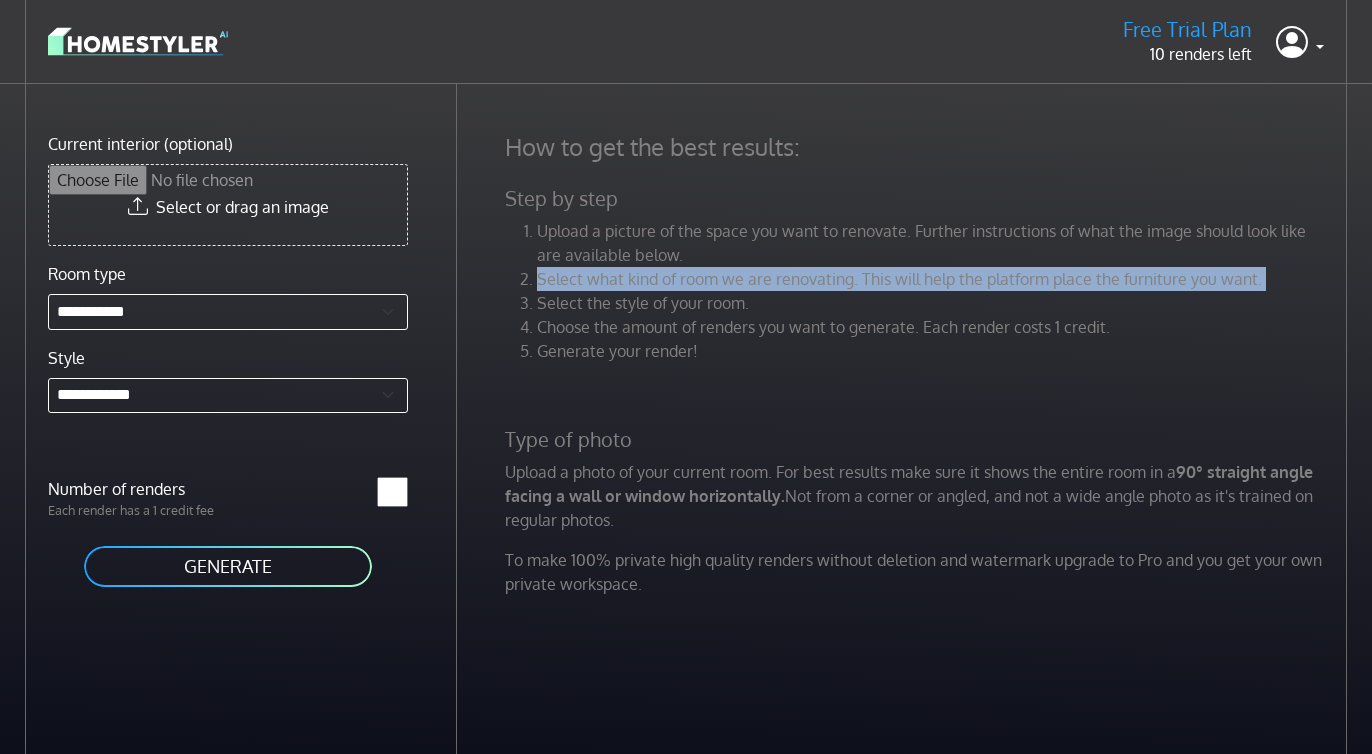 click on "Select the style of your room." at bounding box center [930, 303] 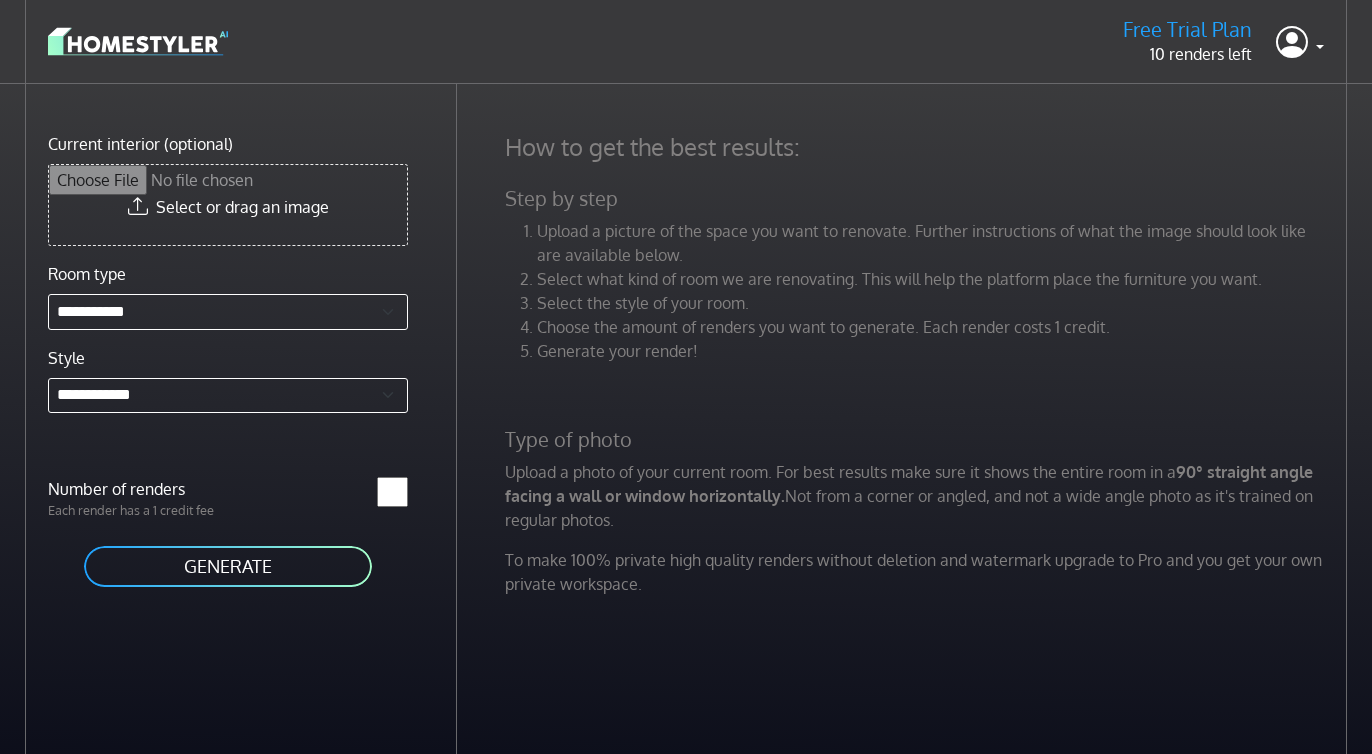 click on "Select the style of your room." at bounding box center (930, 303) 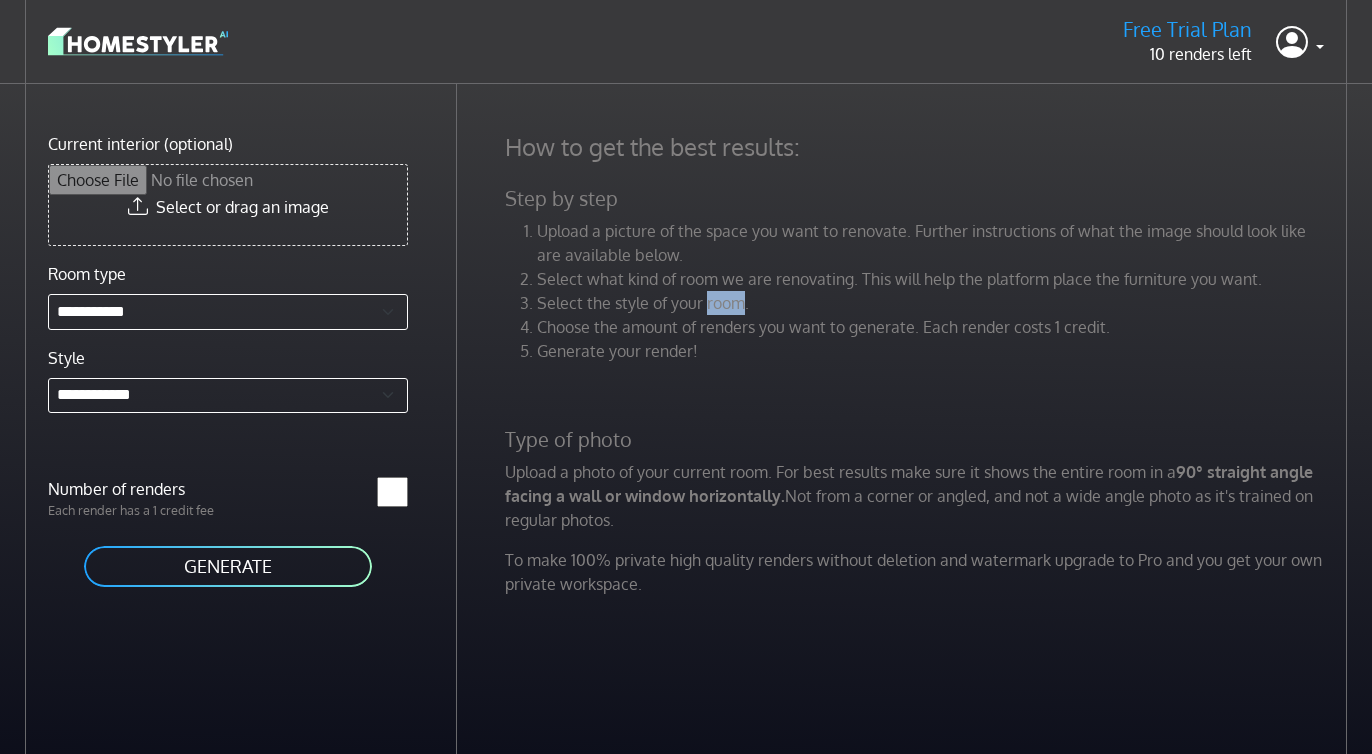 click on "Select the style of your room." at bounding box center [930, 303] 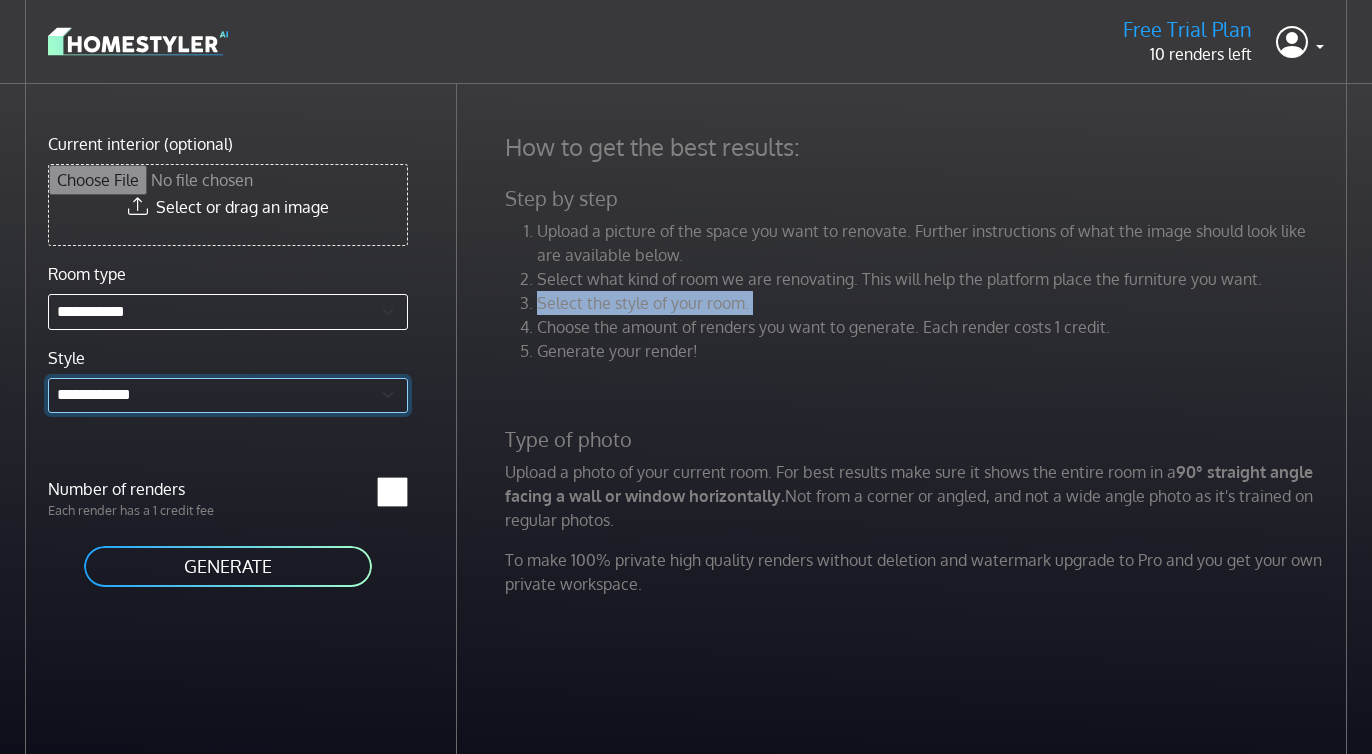 click on "**********" at bounding box center (228, 396) 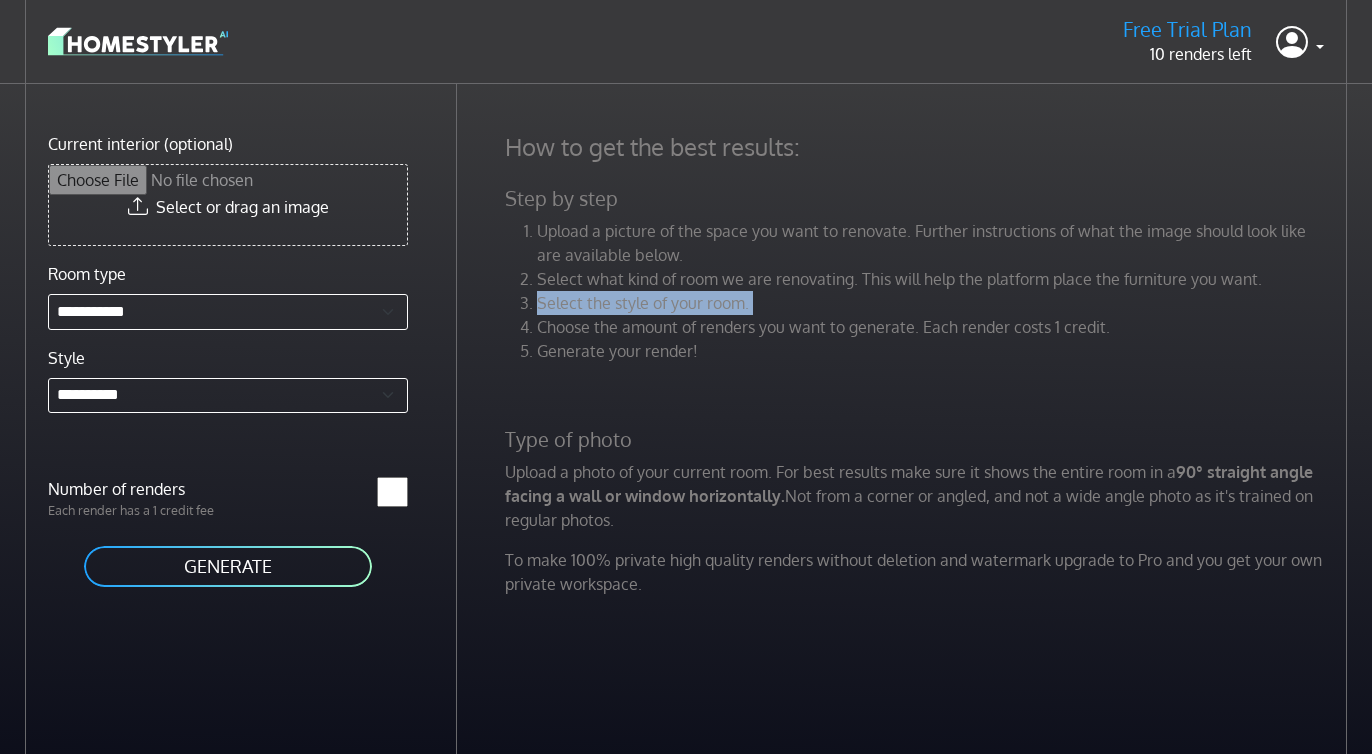 click on "*" at bounding box center (392, 492) 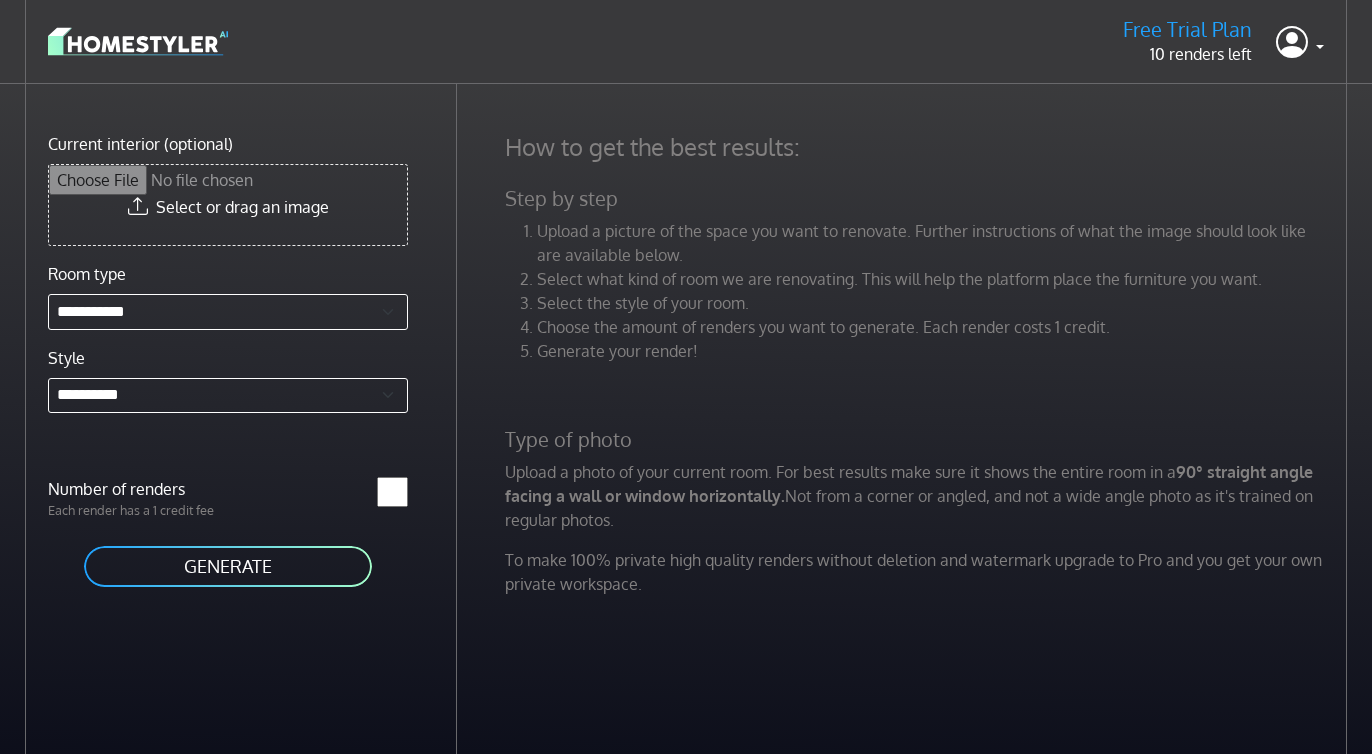 click on "*" at bounding box center [392, 492] 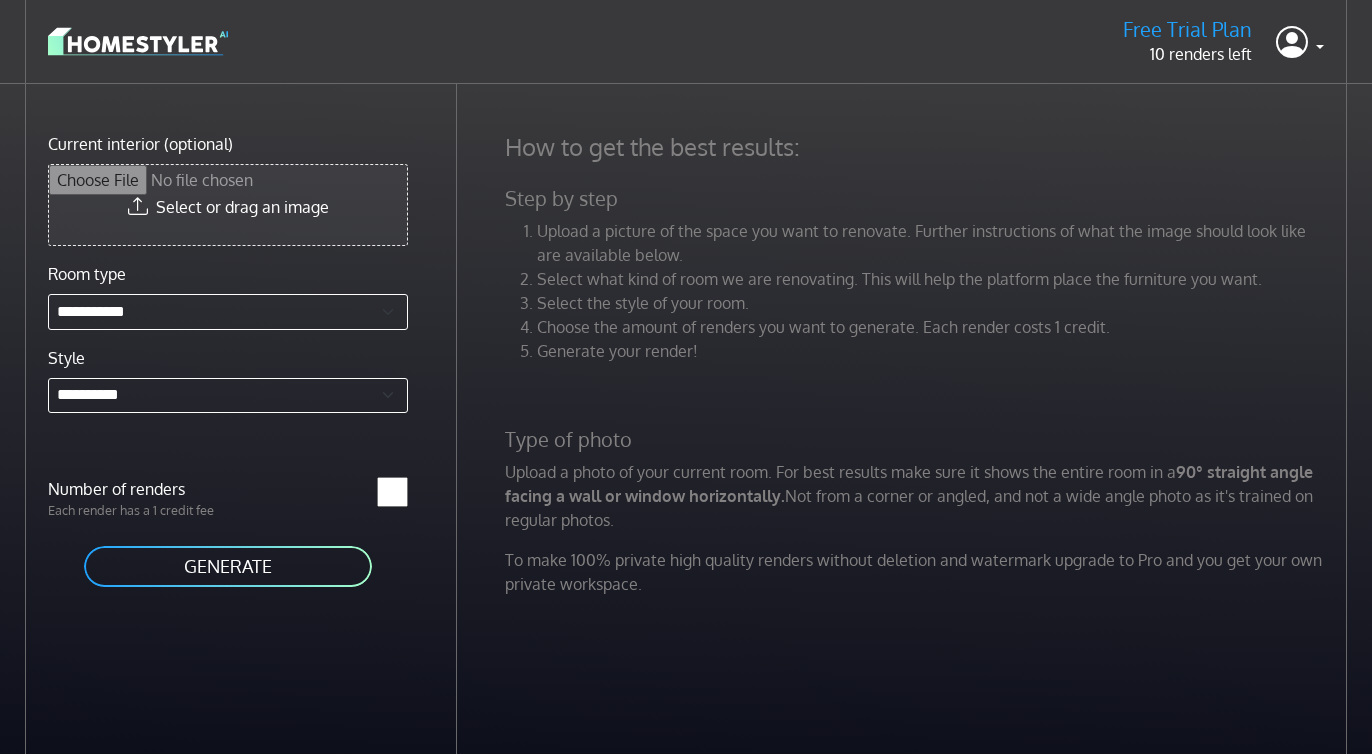 type on "**********" 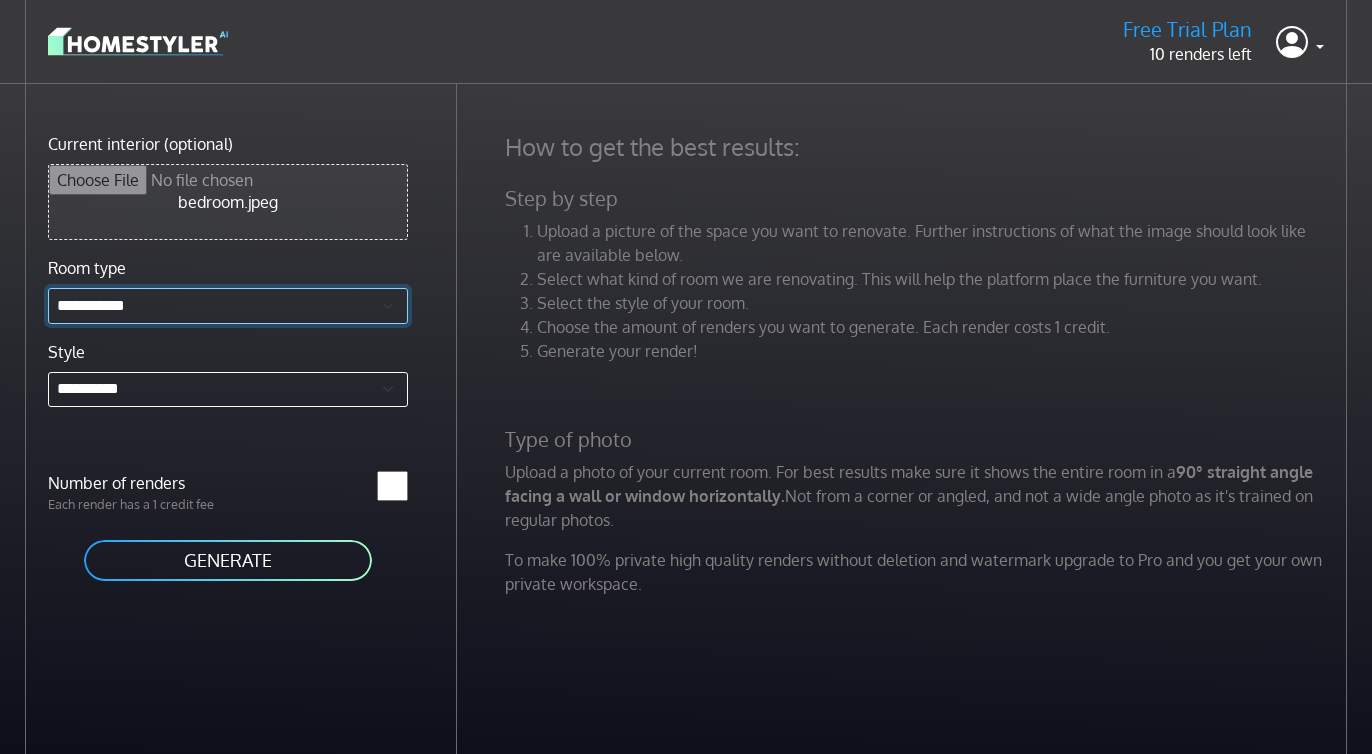 click on "**********" at bounding box center [228, 306] 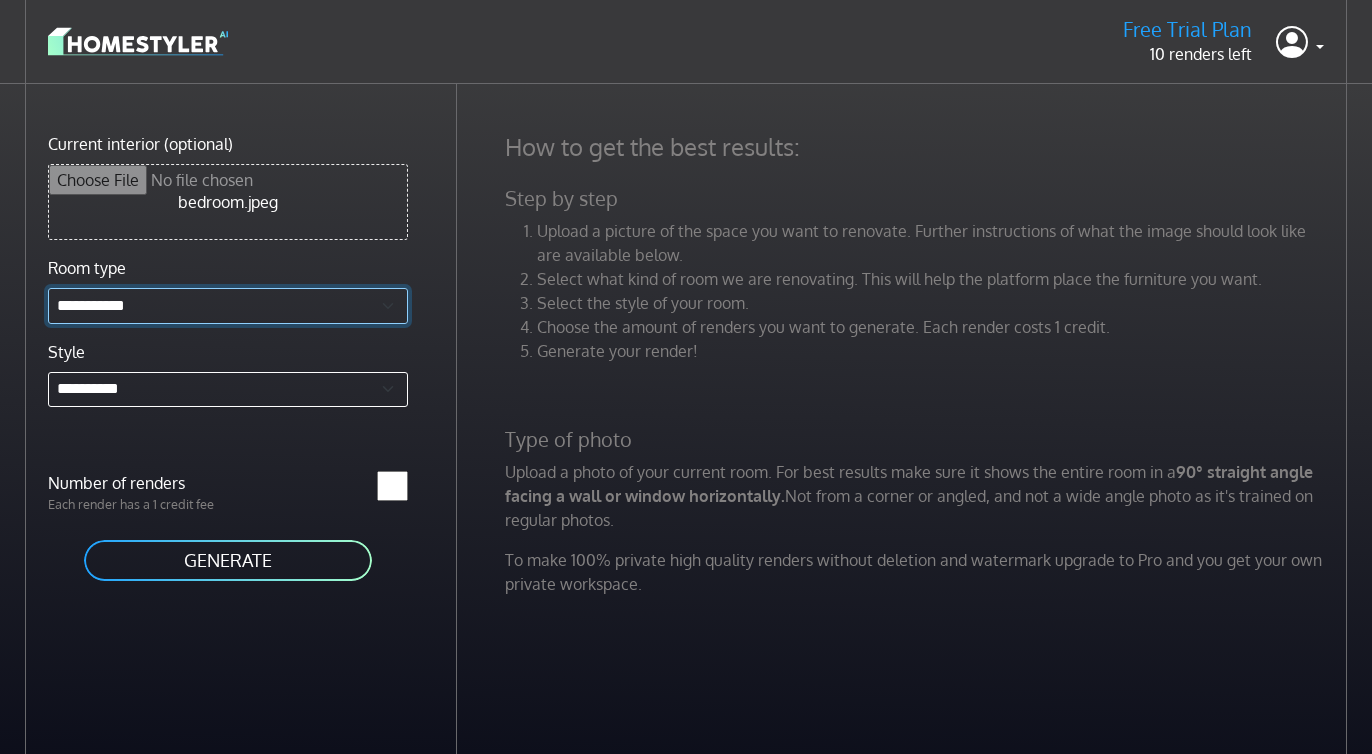 select on "*******" 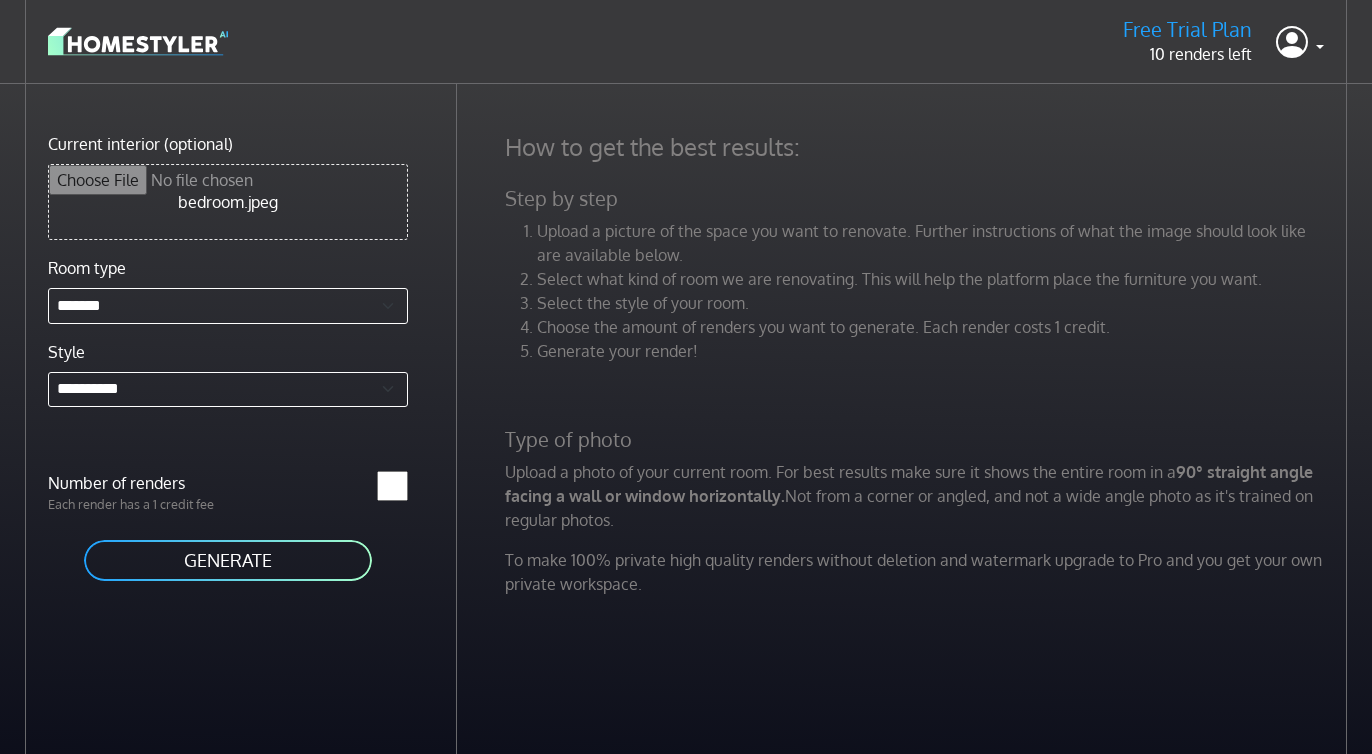 click on "*" at bounding box center [392, 486] 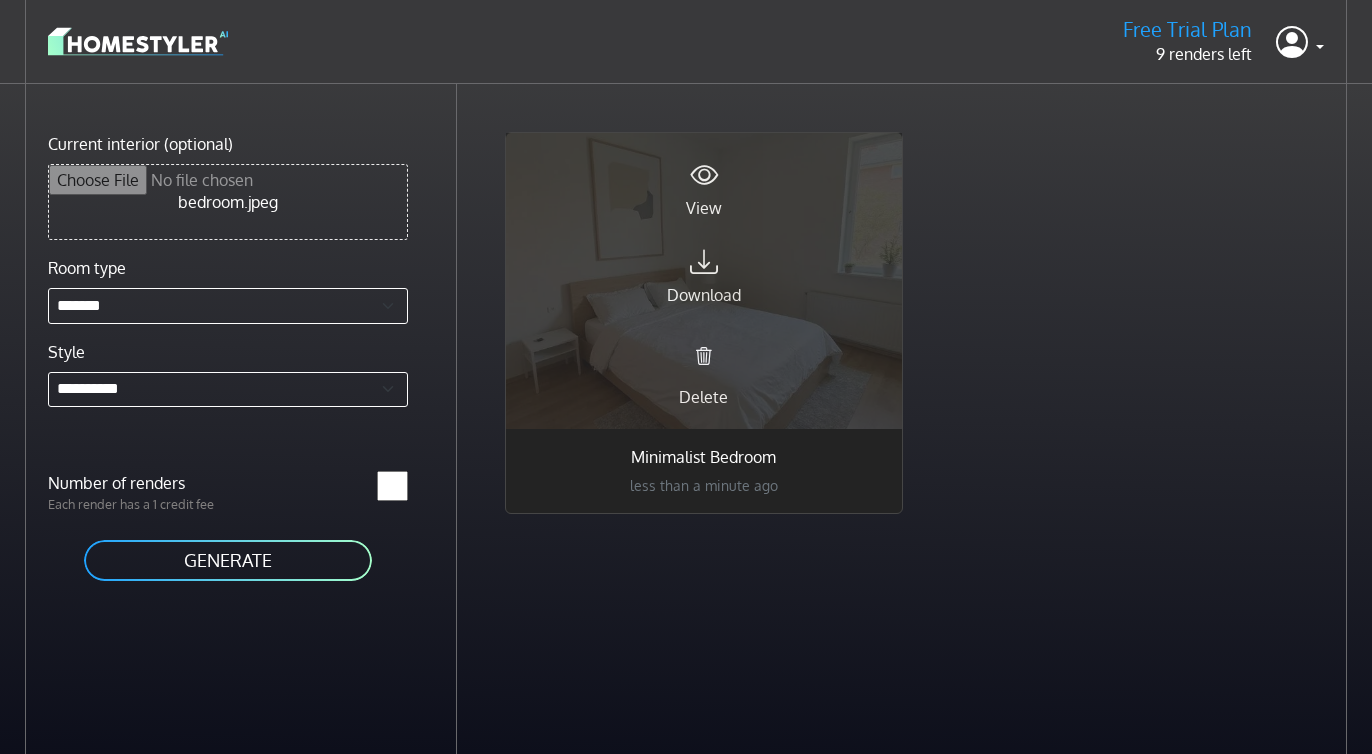 click at bounding box center [704, 175] 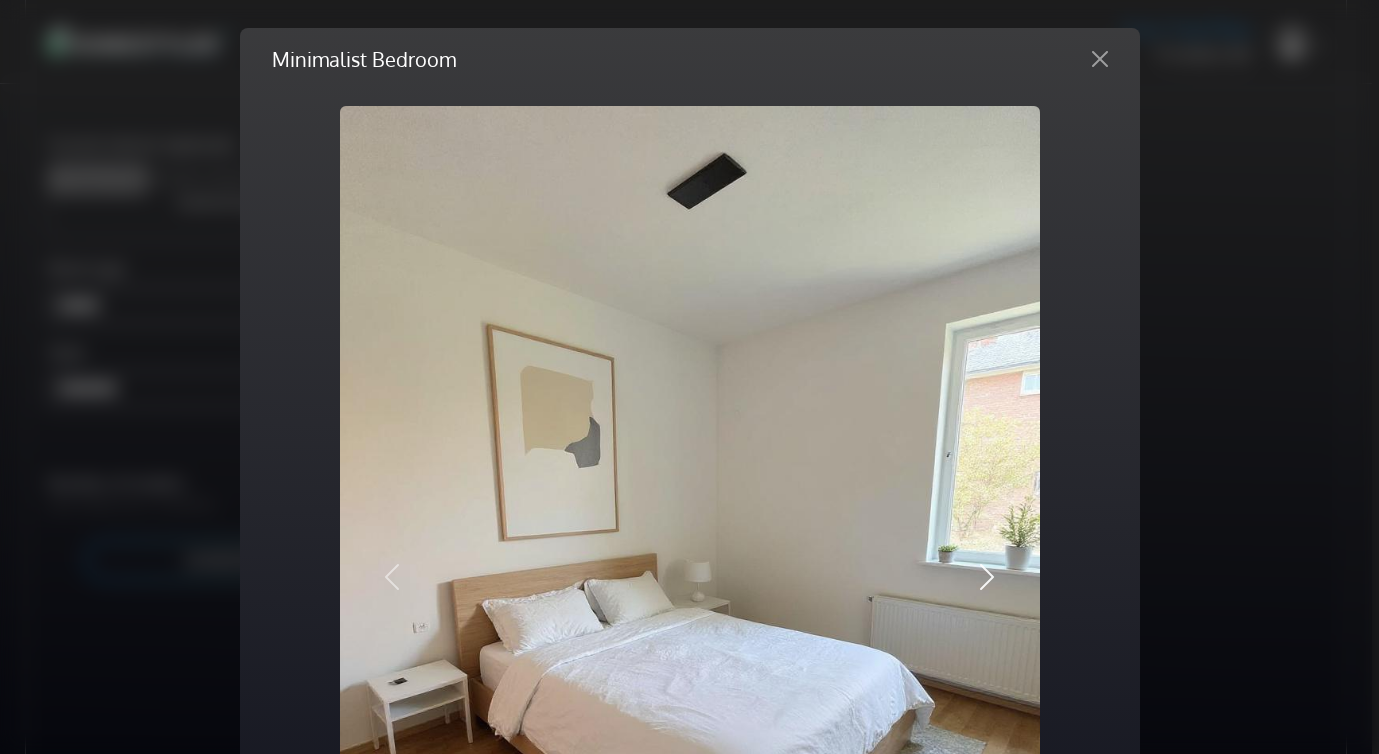 click at bounding box center [987, 577] 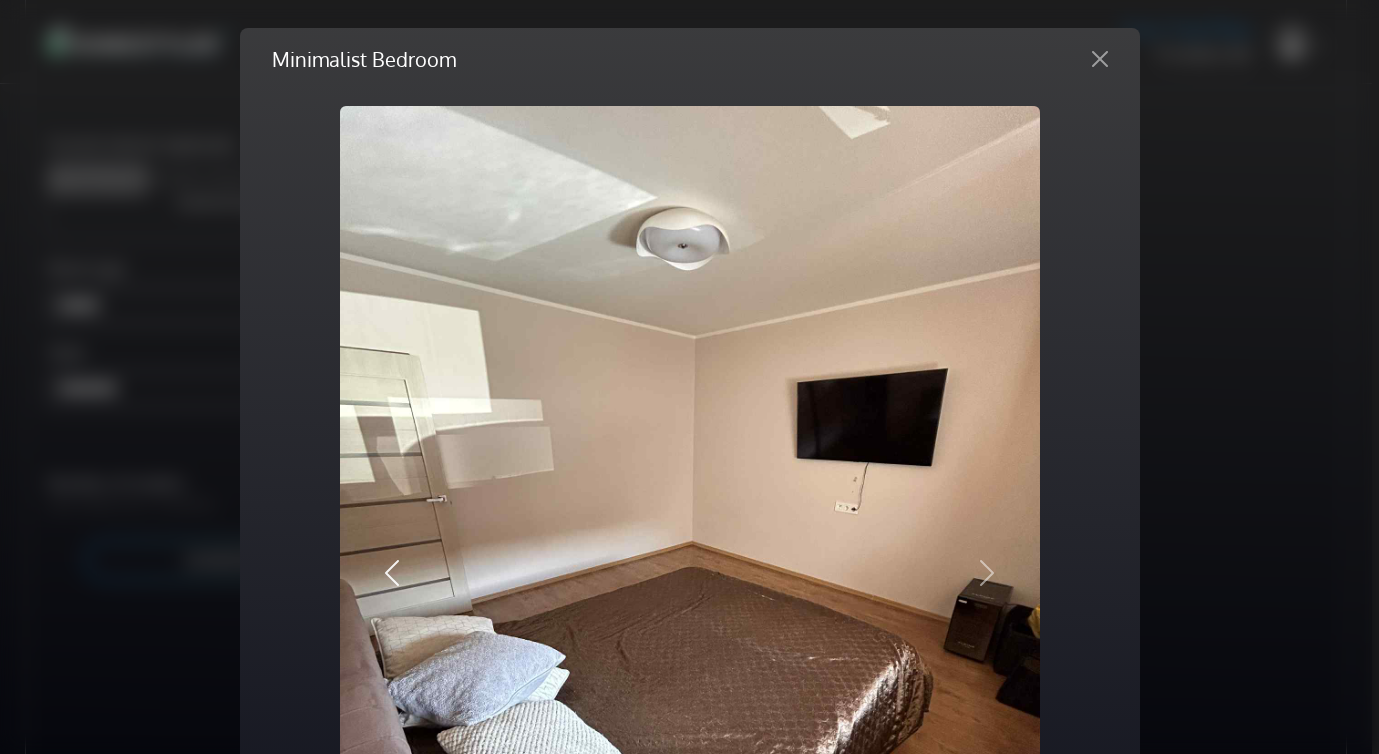 click at bounding box center (392, 573) 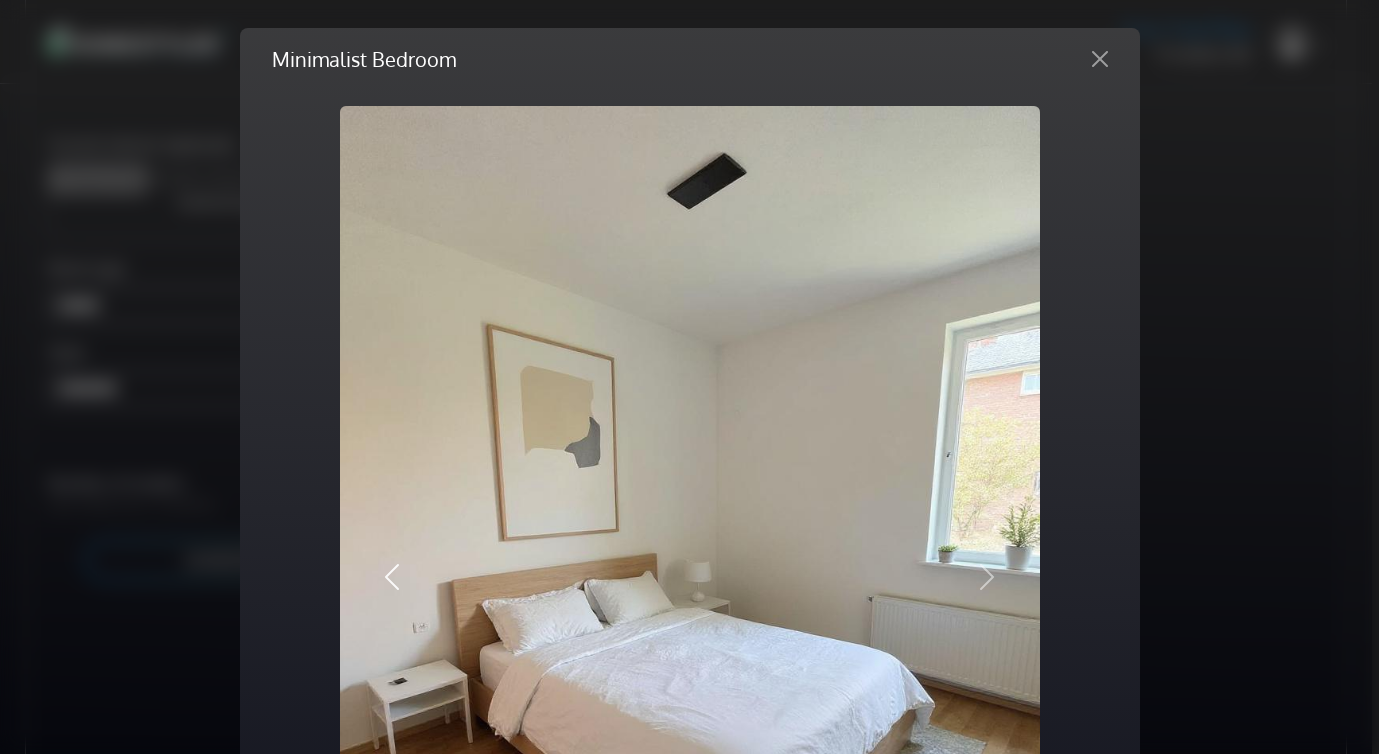 click at bounding box center (392, 577) 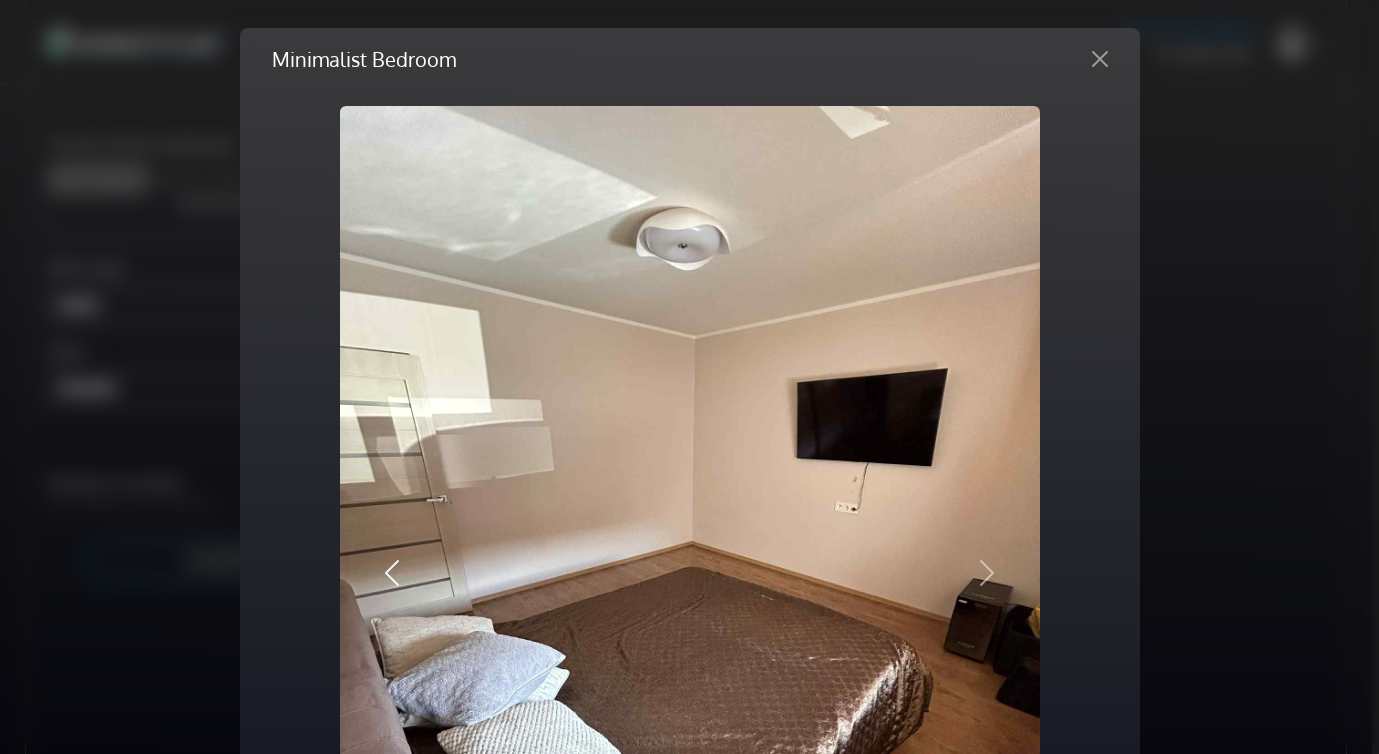 click at bounding box center [392, 573] 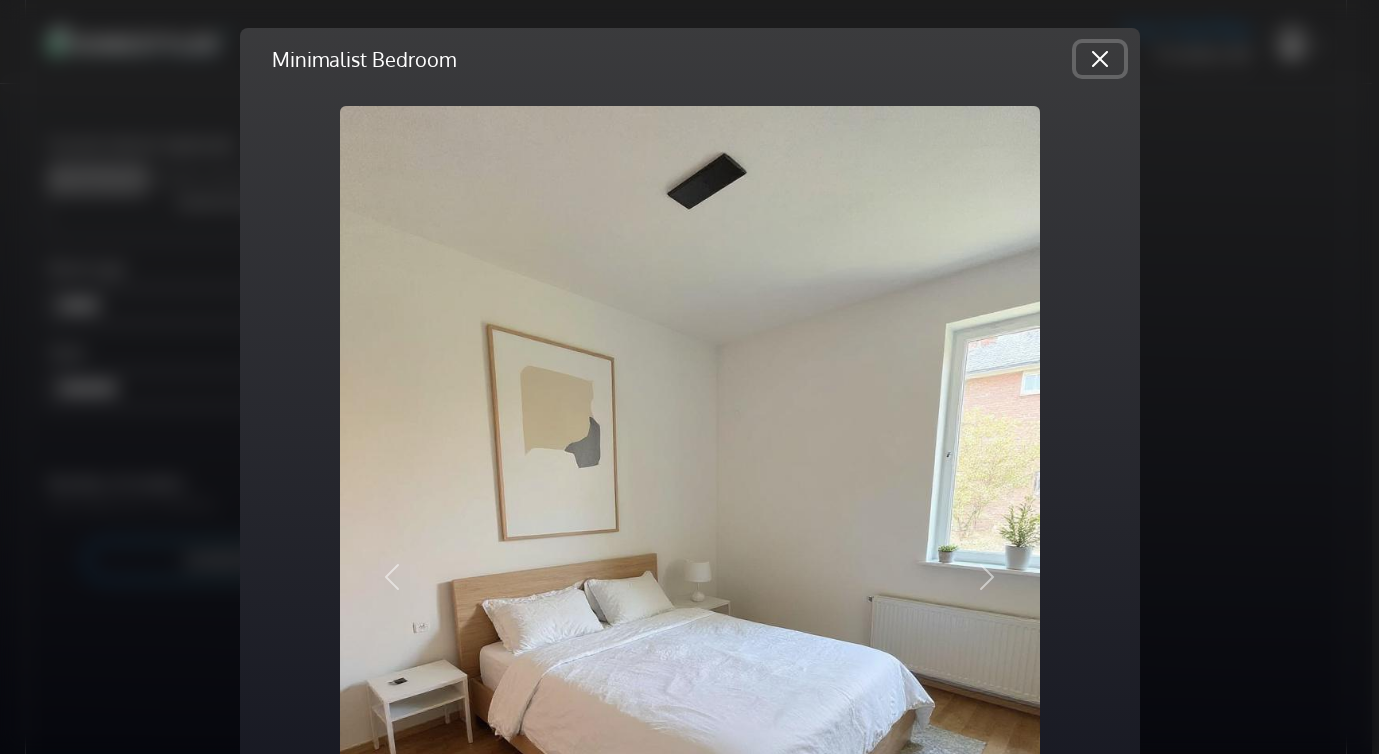 click at bounding box center (1100, 59) 